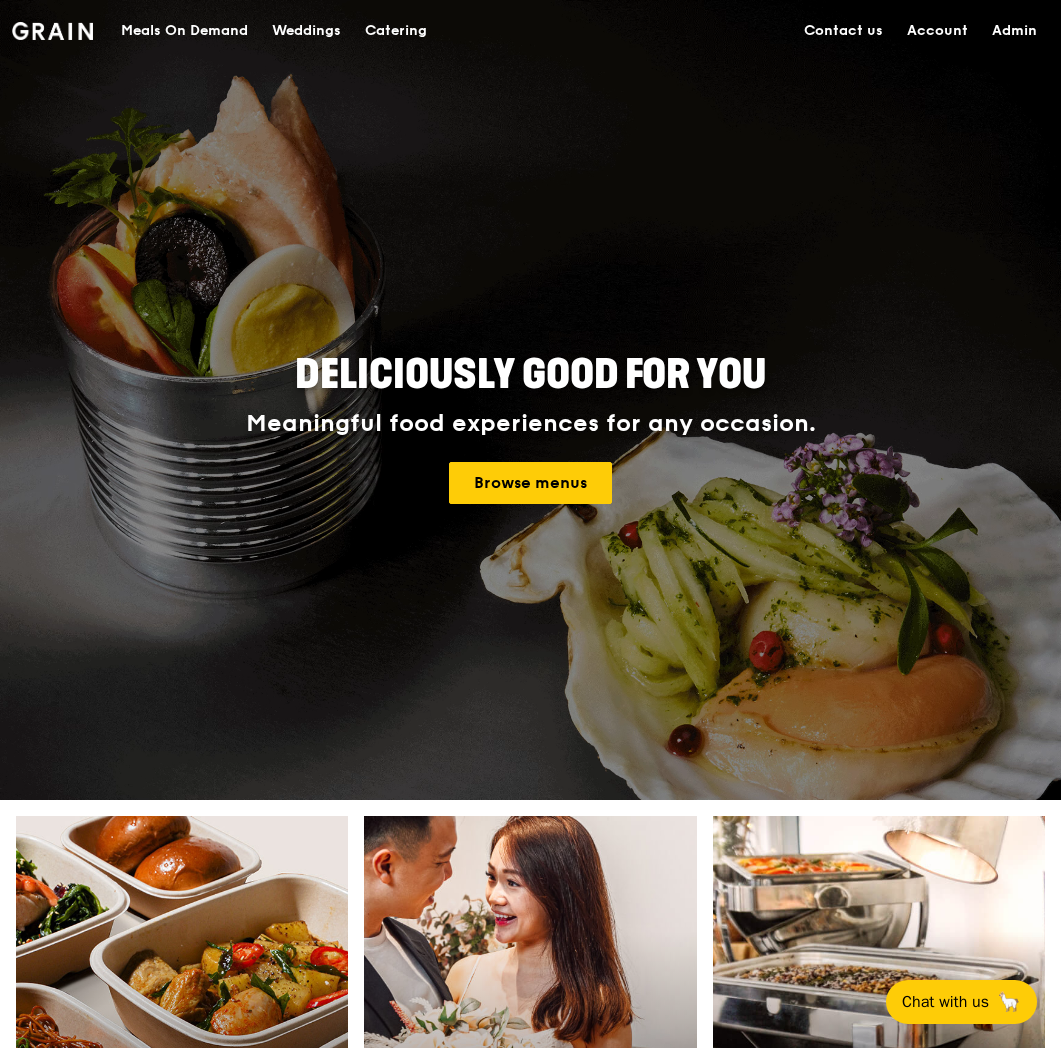 scroll, scrollTop: 0, scrollLeft: 0, axis: both 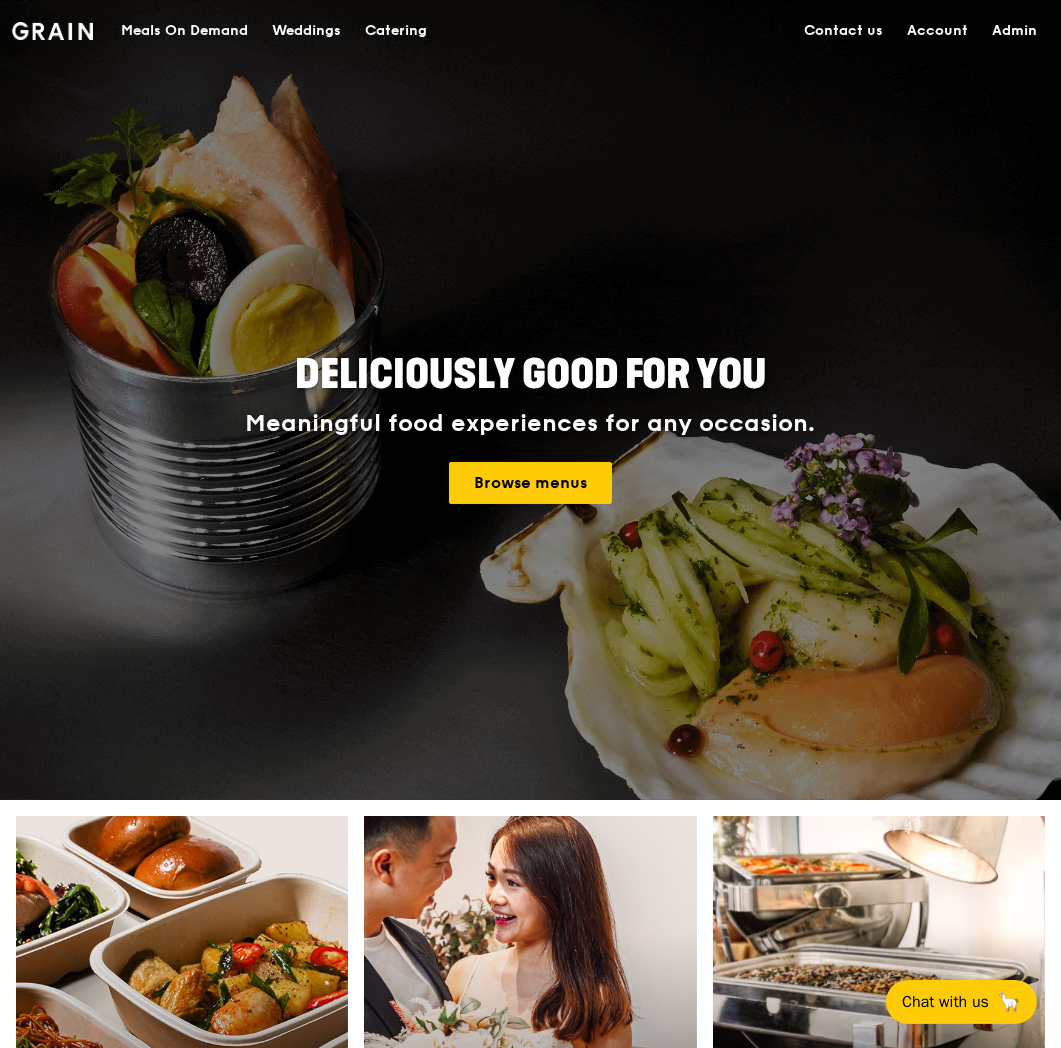click on "Admin" at bounding box center [1014, 31] 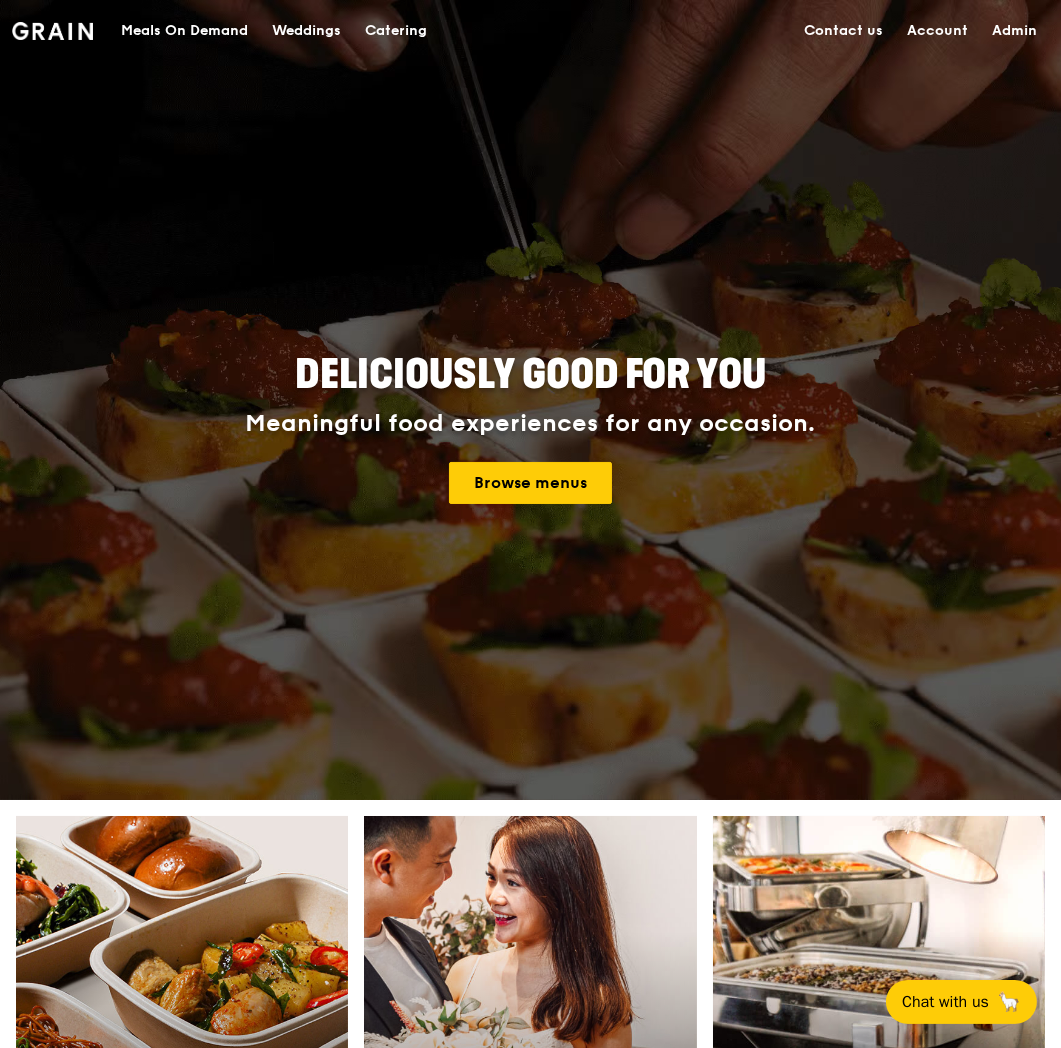 select on "100" 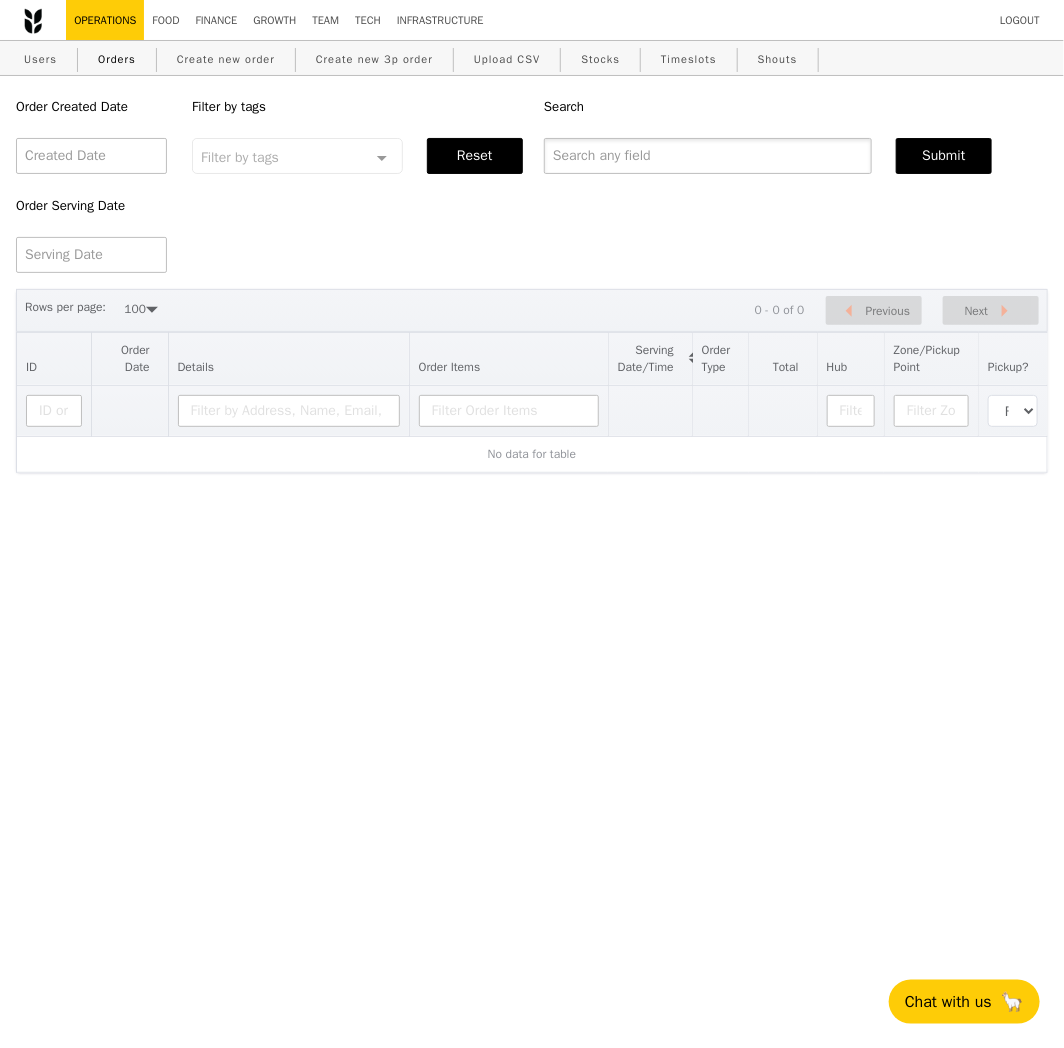 click at bounding box center [708, 156] 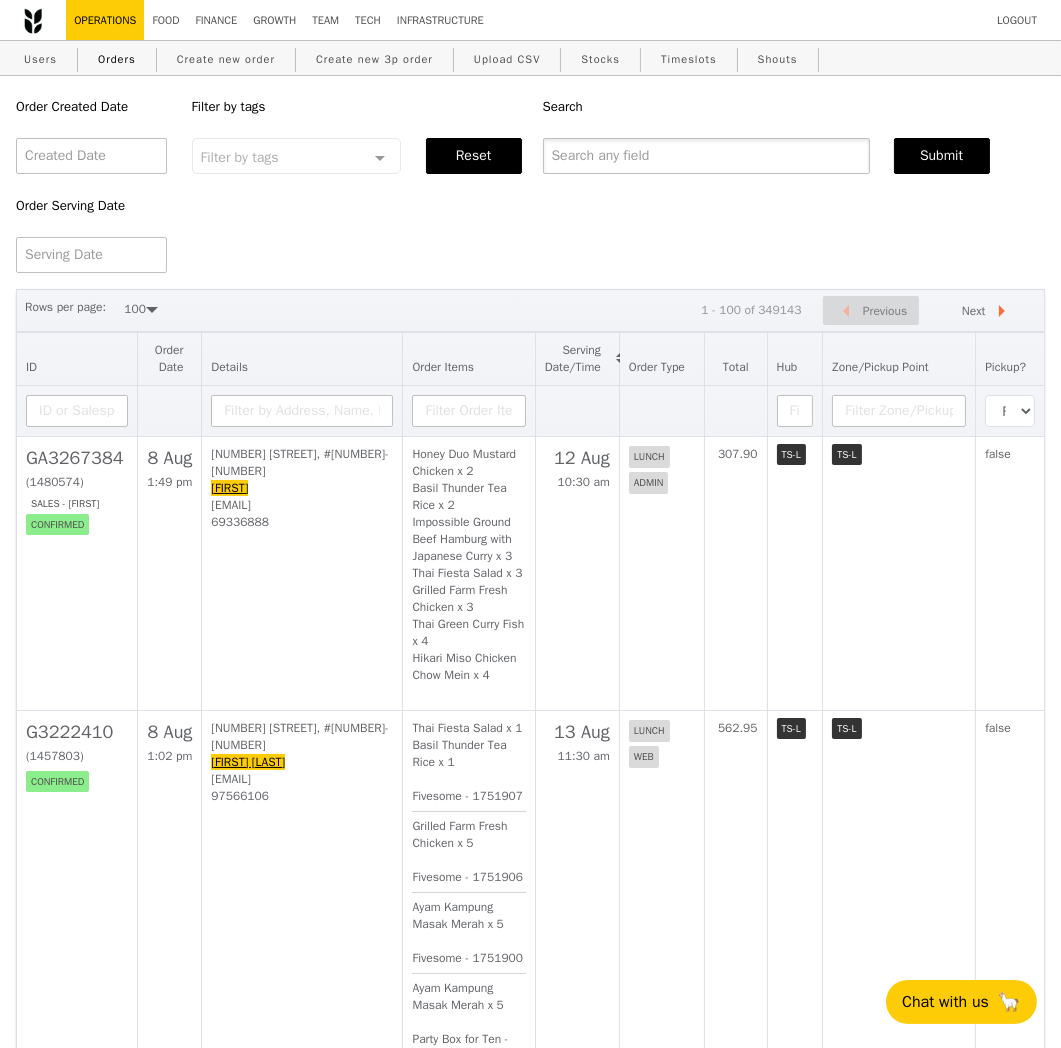 paste on "GA3265008" 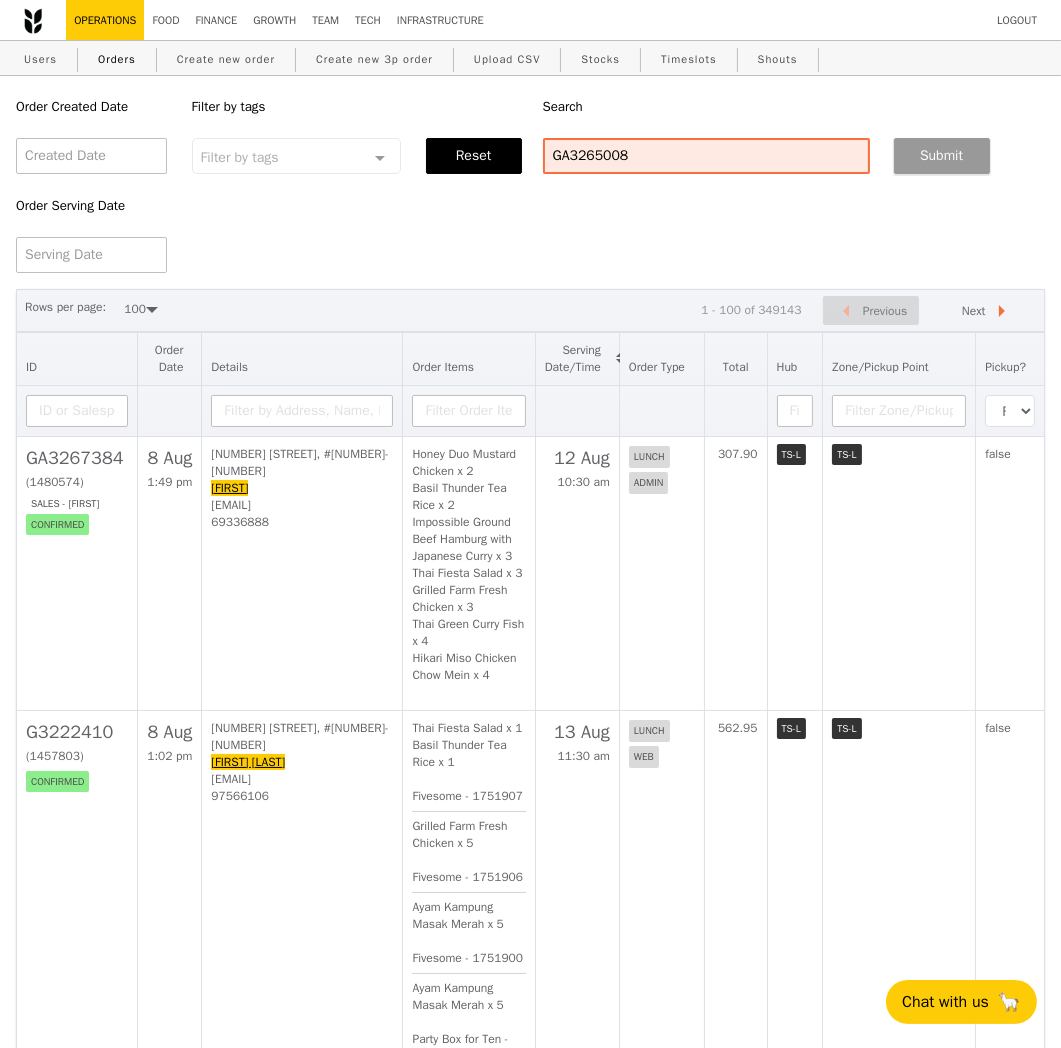 click on "Submit" at bounding box center (942, 156) 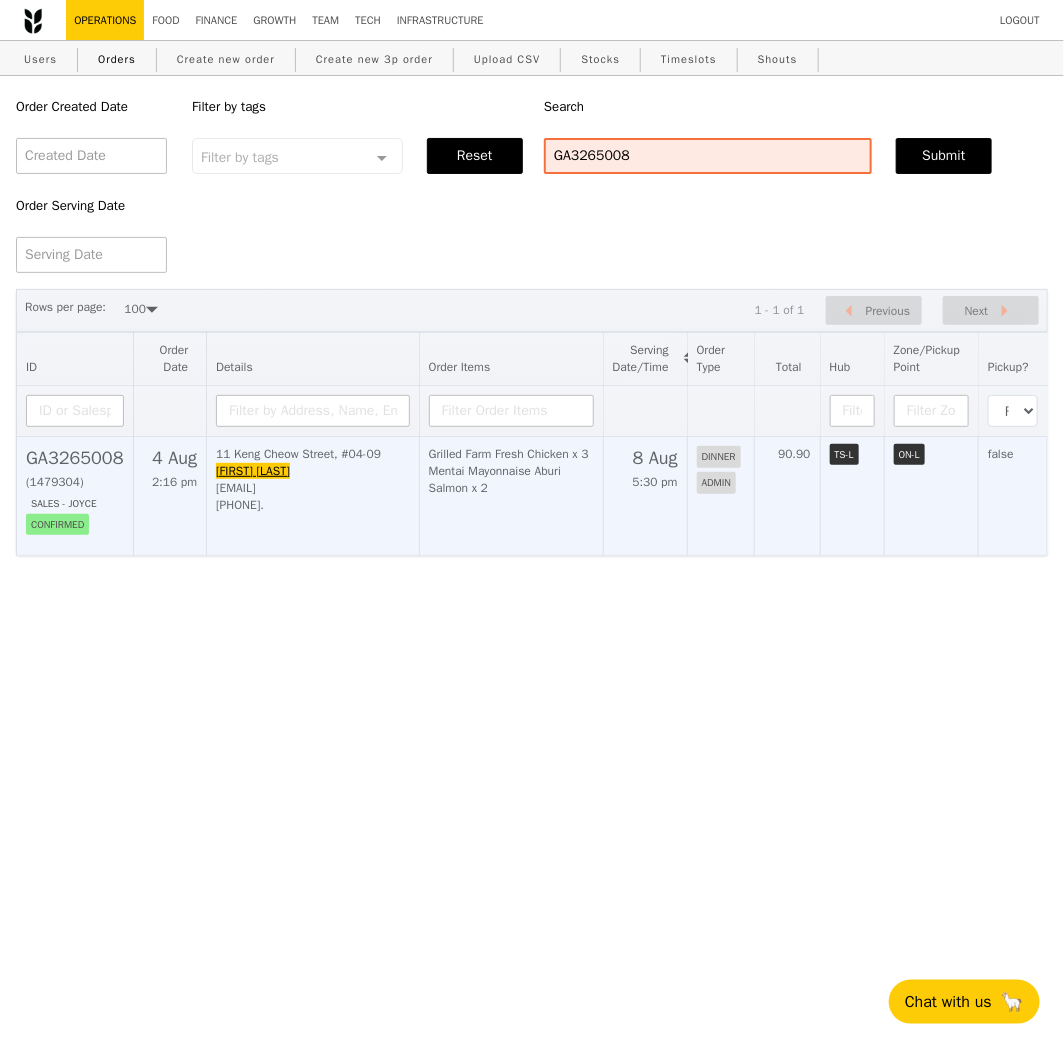 click on "Grilled Farm Fresh Chicken x 3
Mentai Mayonnaise Aburi Salmon x 2" at bounding box center (511, 495) 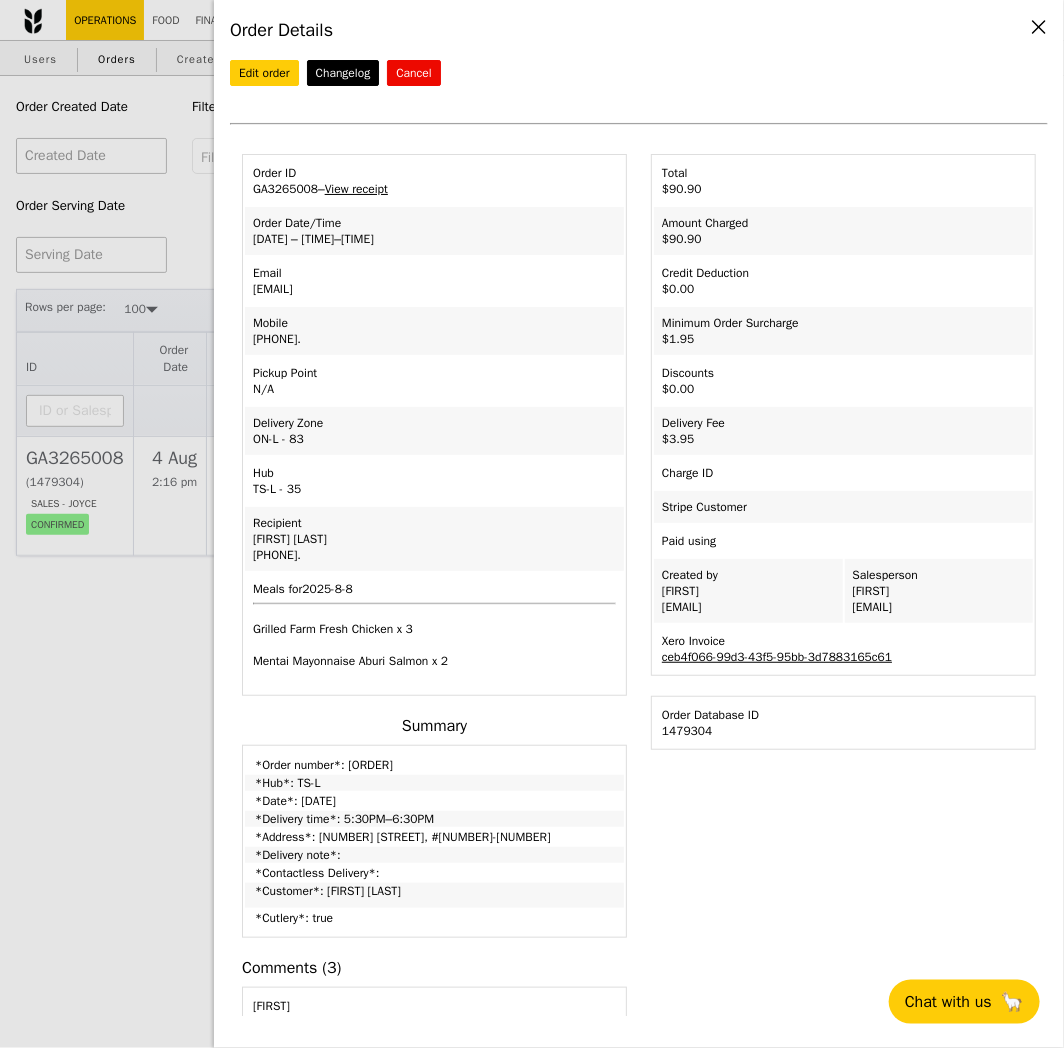 click on "Delivery Fee
$3.95" at bounding box center [843, 431] 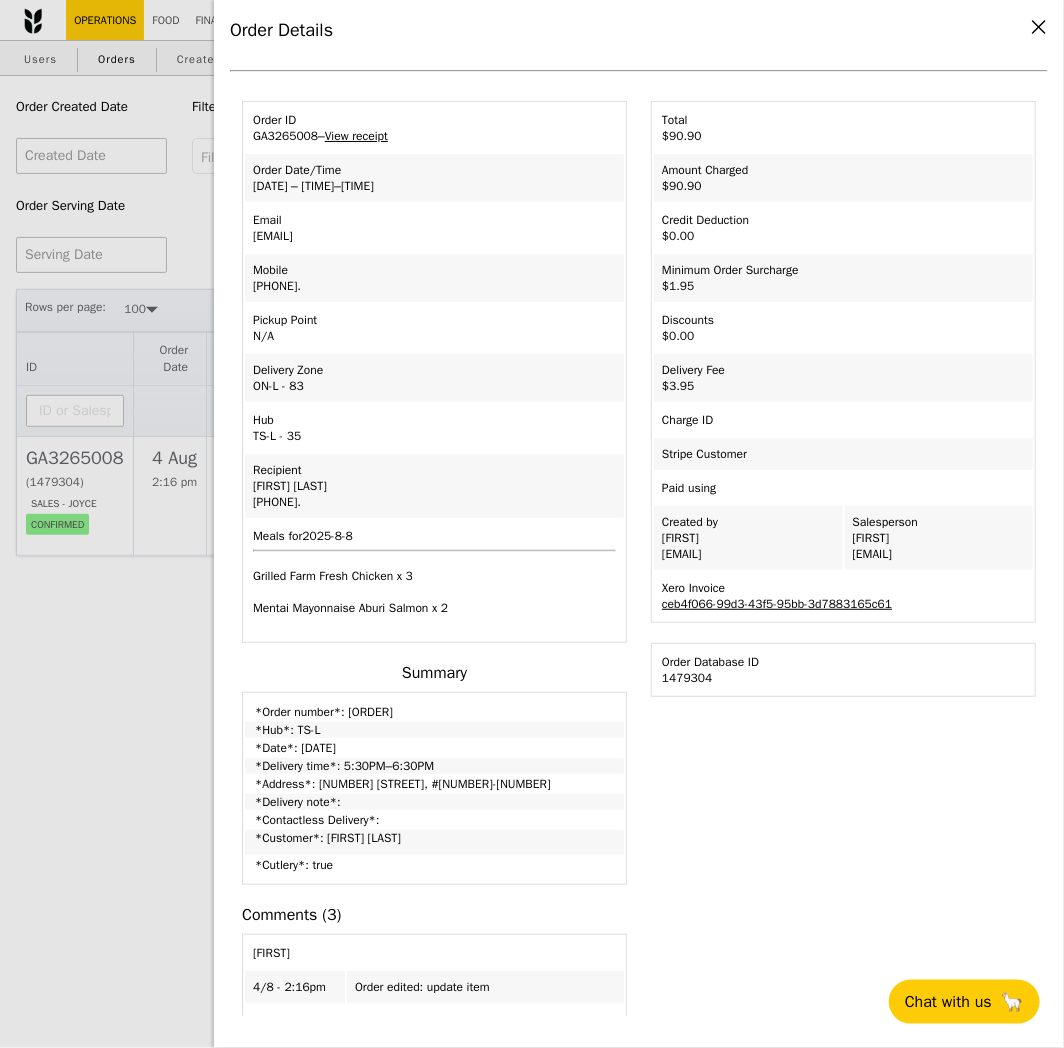 scroll, scrollTop: 0, scrollLeft: 0, axis: both 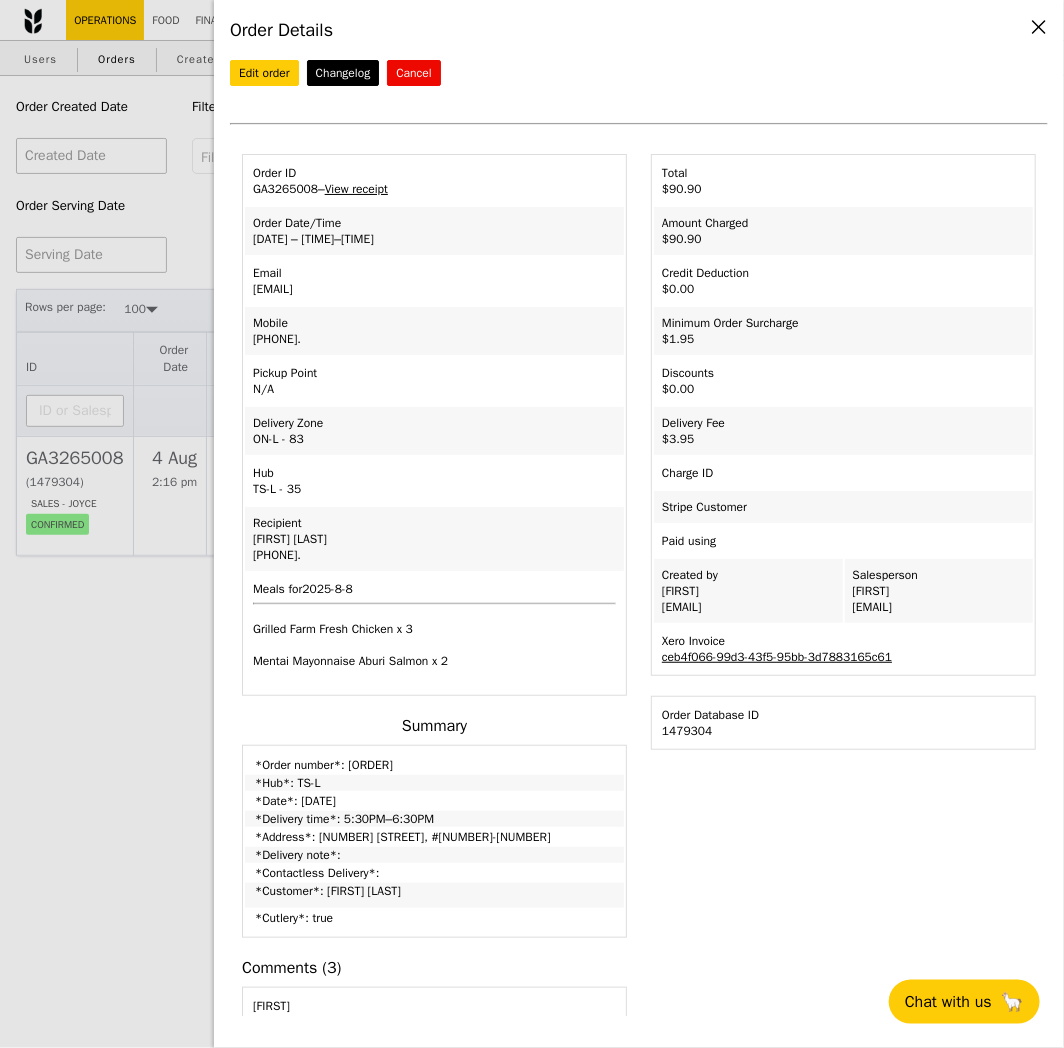 click on "Order Details
Edit order
Changelog
Cancel
Order ID
[ORDER]
–
View receipt
Order Date/Time
[DATE] – [TIME]–[TIME]
Email
[EMAIL]
Mobile
[PHONE].
Pickup Point
N/A
Delivery Zone
ON-L - [NUMBER]
Hub
[FIRST] [FIRST]" at bounding box center (532, 524) 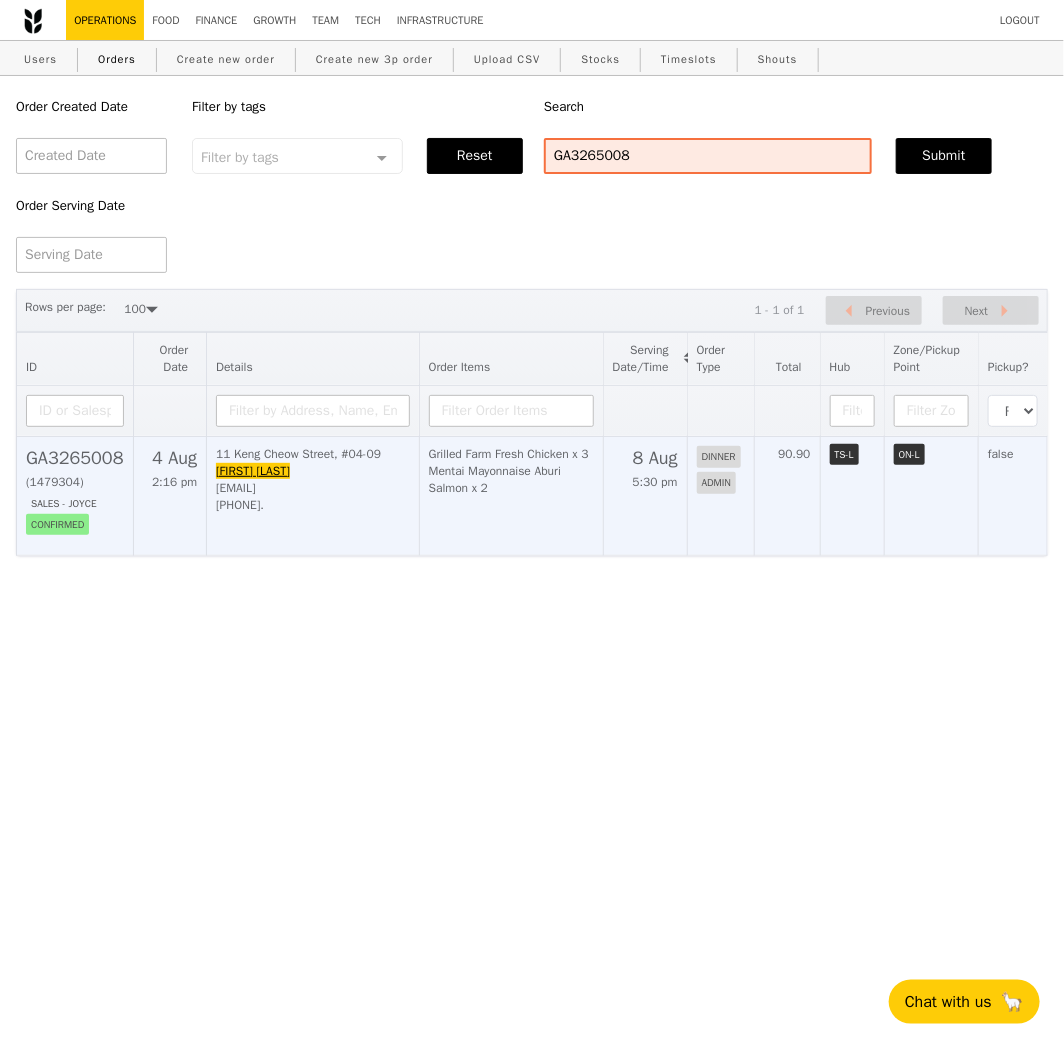 click on "Grilled Farm Fresh Chicken x 3
Mentai Mayonnaise Aburi Salmon x 2" at bounding box center (511, 495) 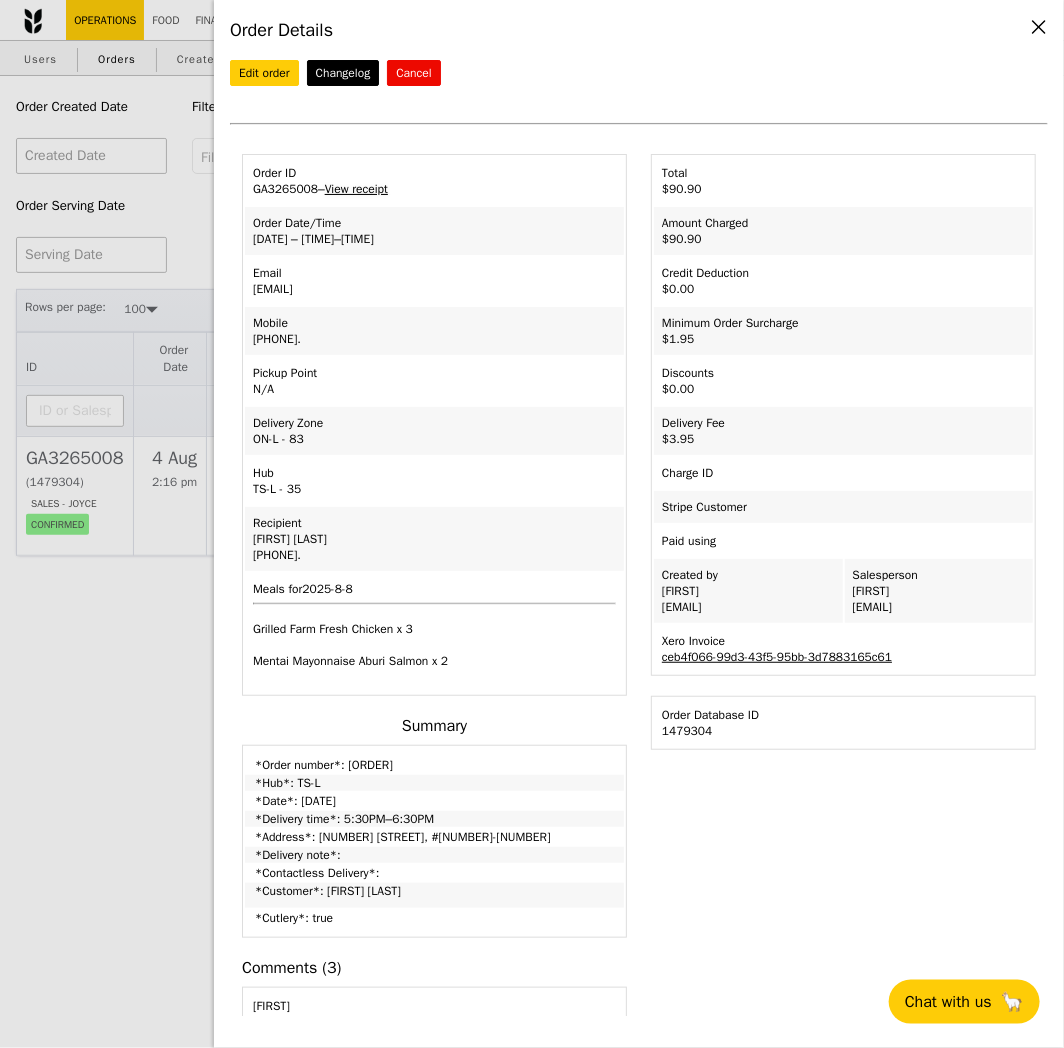 click on "View receipt" at bounding box center [356, 189] 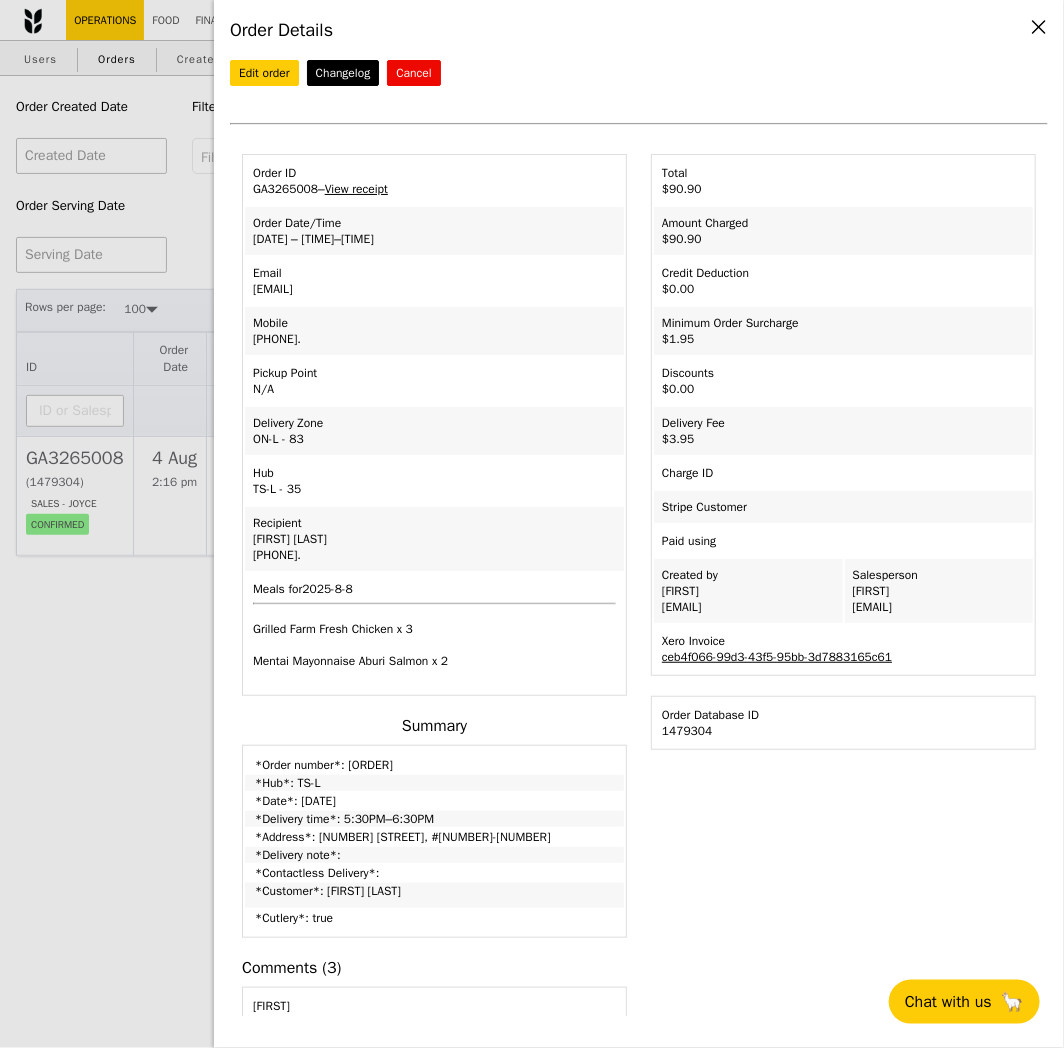 click on "Order Details
Edit order
Changelog
Cancel
Order ID
[ORDER]
–
View receipt
Order Date/Time
[DATE] – [TIME]–[TIME]
Email
[EMAIL]
Mobile
[PHONE].
Pickup Point
N/A
Delivery Zone
ON-L - [NUMBER]
Hub
[FIRST] [FIRST]" at bounding box center [532, 524] 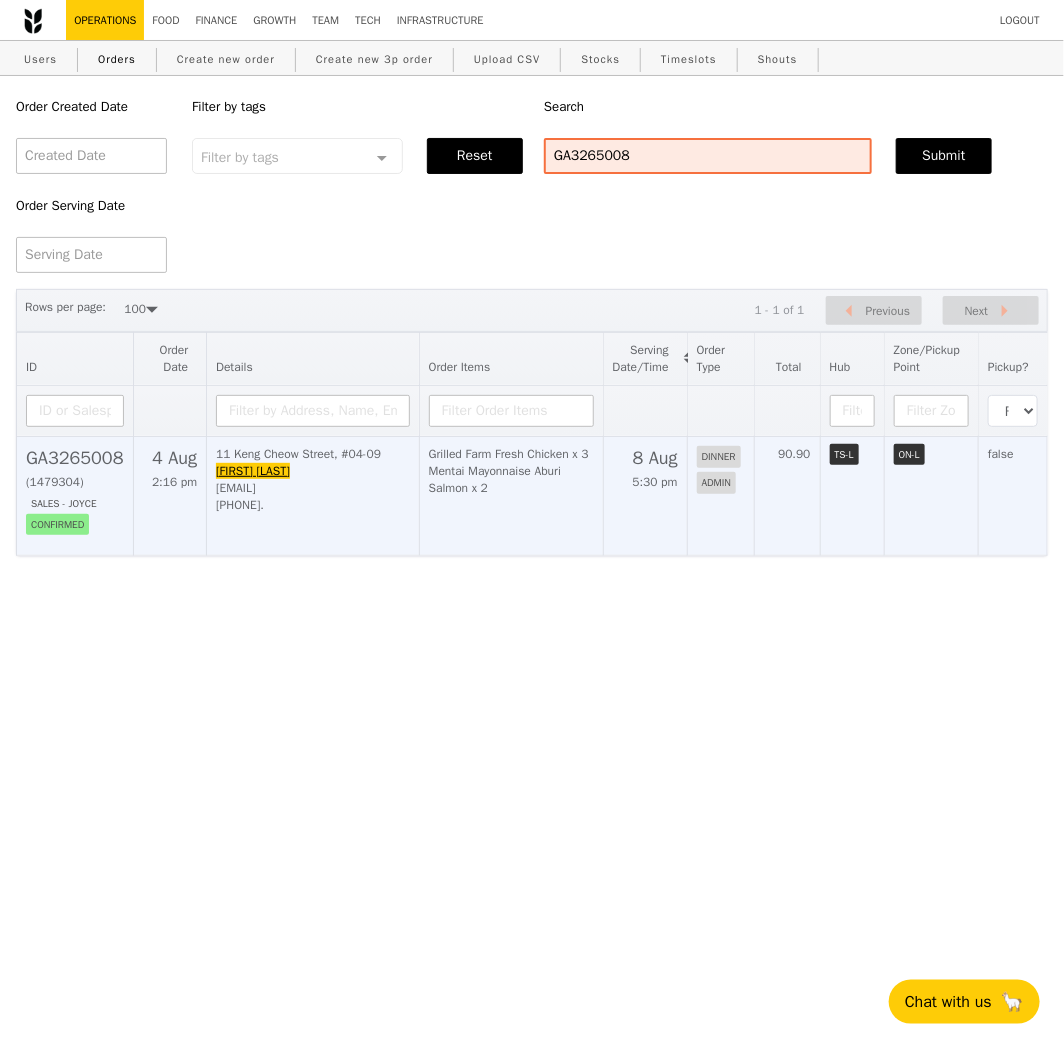click on "[NUMBER] [STREET], #[NUMBER]-[NUMBER]
[FIRST] [LAST]
[EMAIL] [PHONE]." at bounding box center (313, 495) 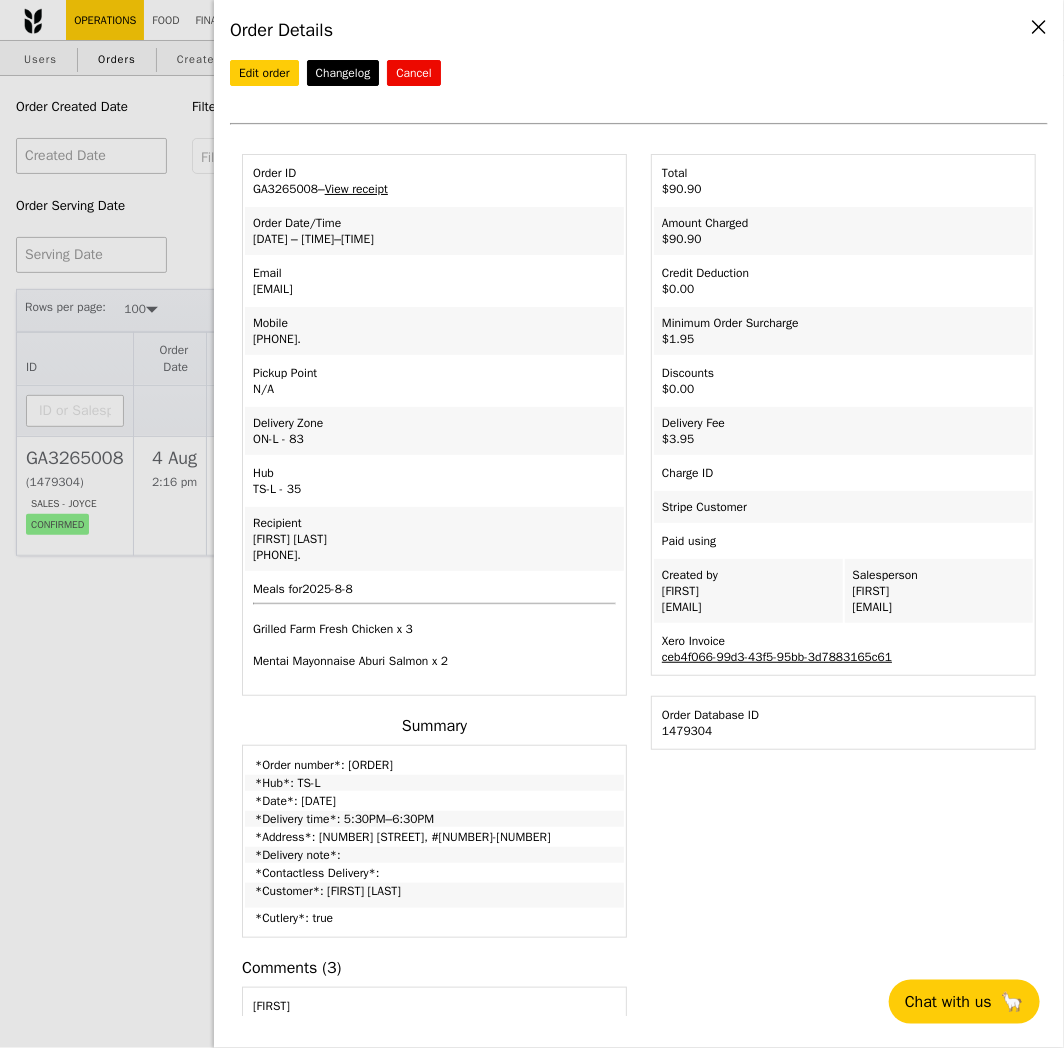 click on "Order Details
Edit order
Changelog
Cancel
Order ID
[ORDER]
–
View receipt
Order Date/Time
[DATE] – [TIME]–[TIME]
Email
[EMAIL]
Mobile
[PHONE].
Pickup Point
N/A
Delivery Zone
ON-L - [NUMBER]
Hub
[FIRST] [FIRST]" at bounding box center (532, 524) 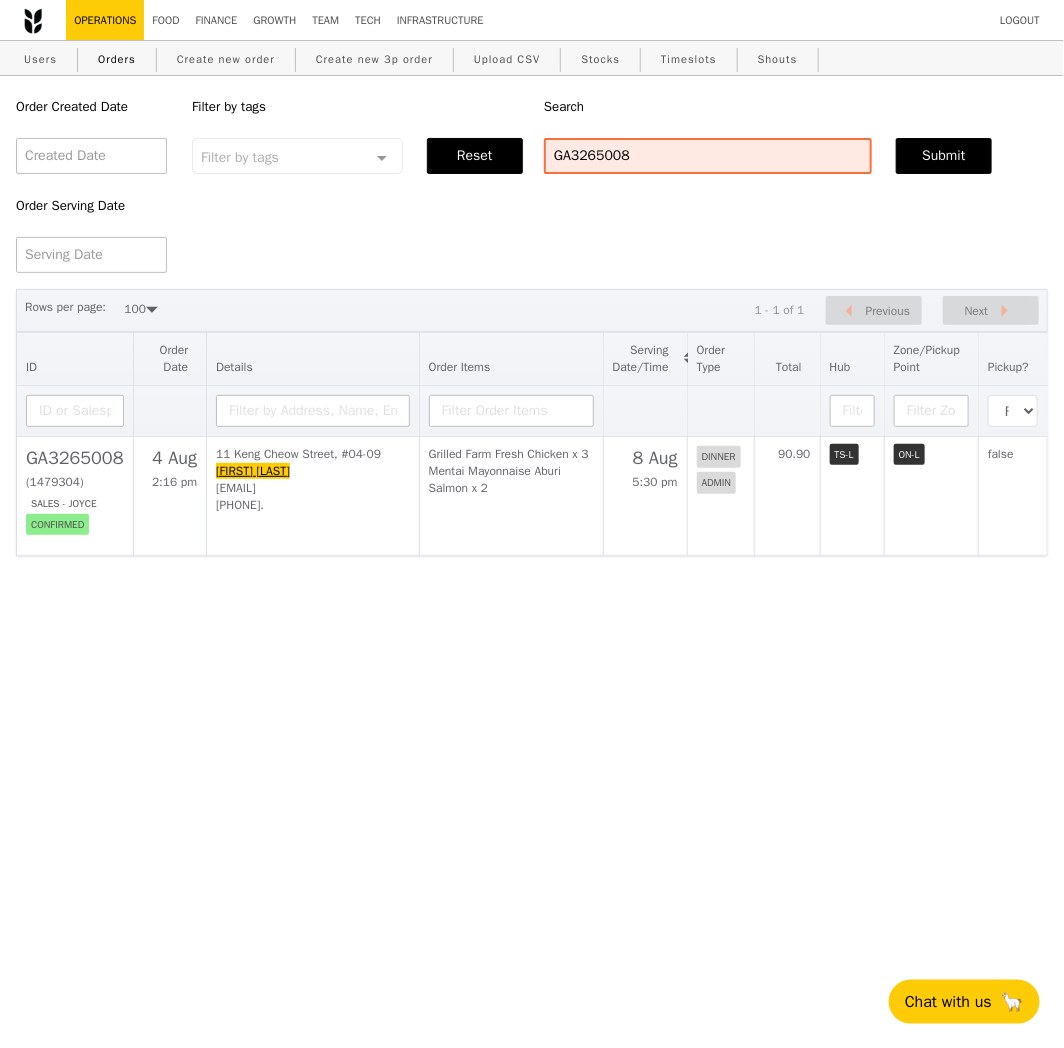 click on "Order Created Date        Order Serving Date        Filter by tags
Filter by tags
Meal_Plan   Web   Mobile   Lunch   Dinner   Group     No elements found. Consider changing the search query.   List is empty.
Reset
Search [ORDER]
Submit" at bounding box center (532, 174) 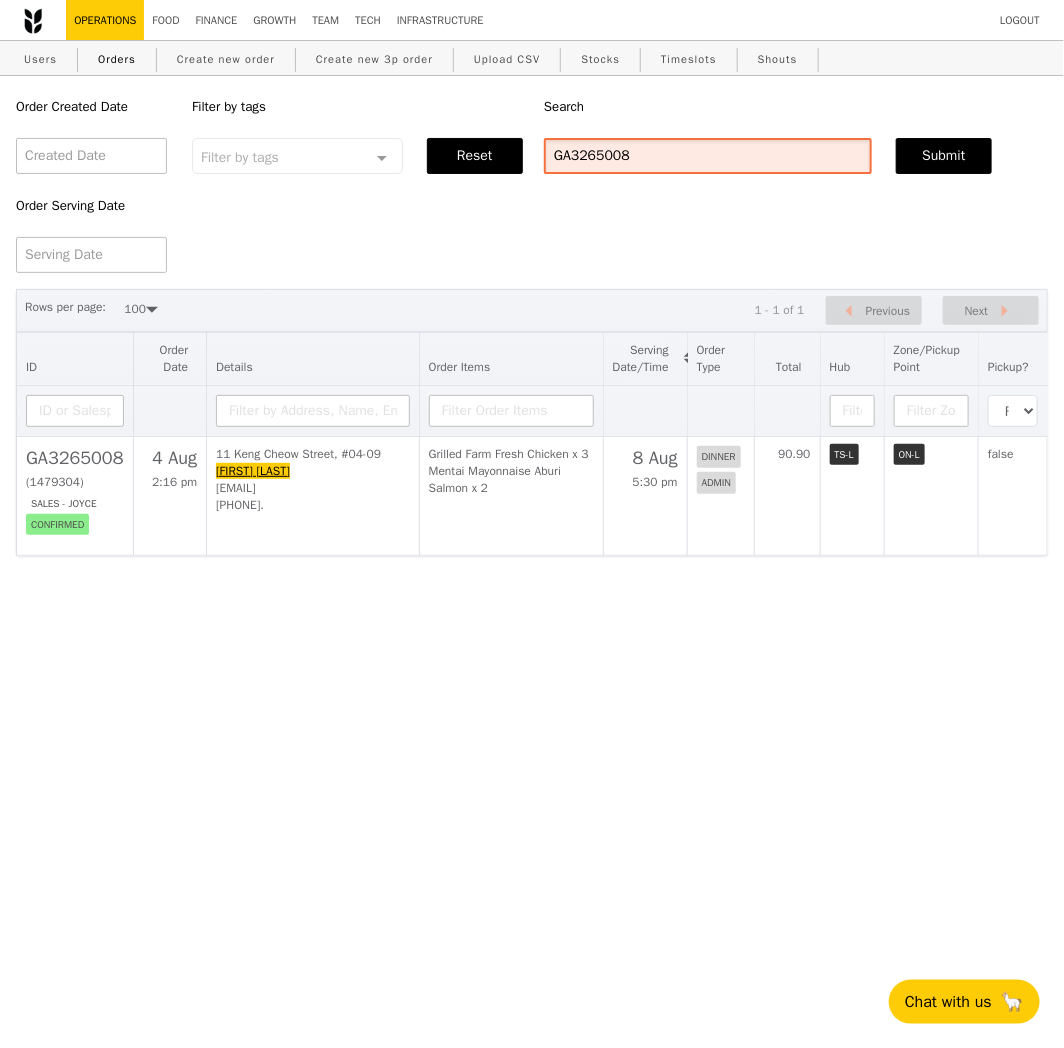 click on "GA3265008" at bounding box center [708, 156] 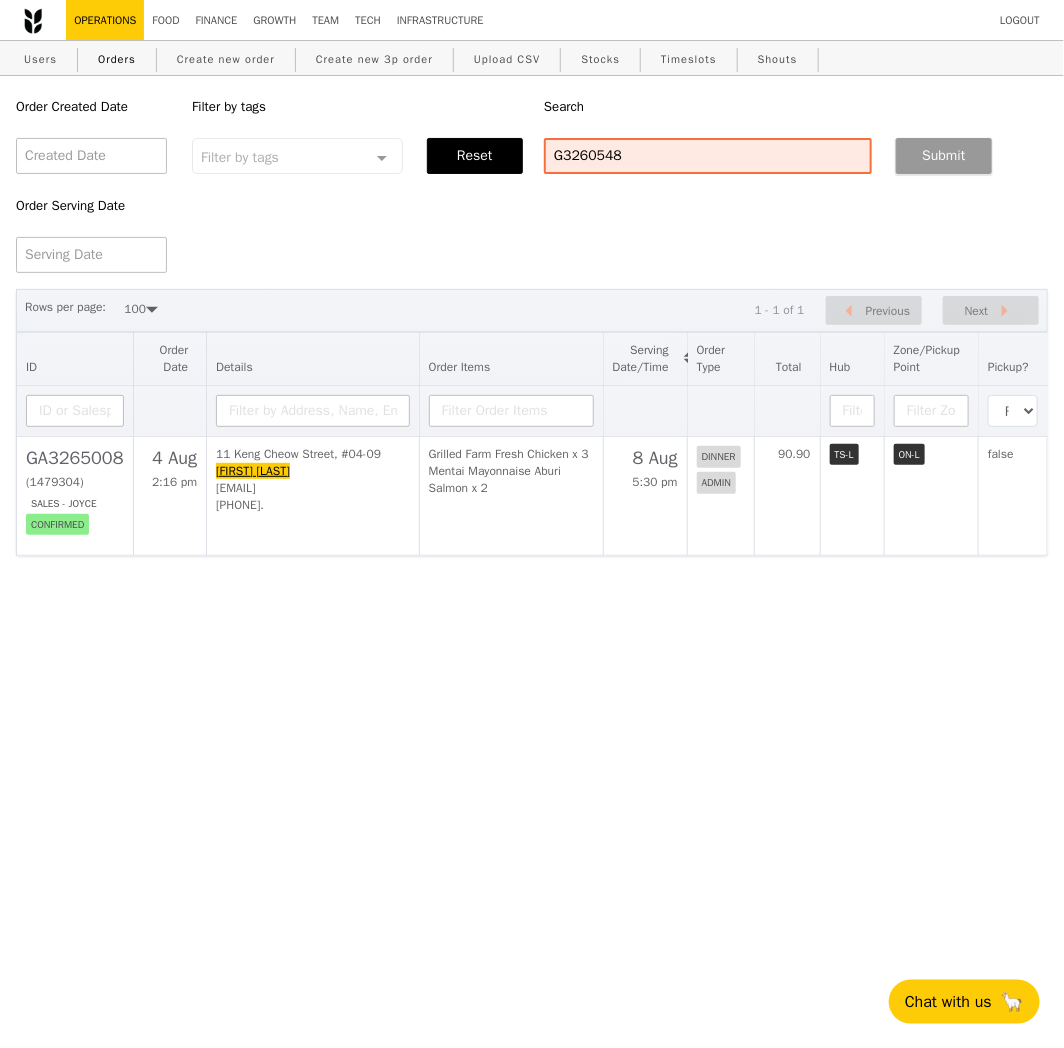 type on "G3260548" 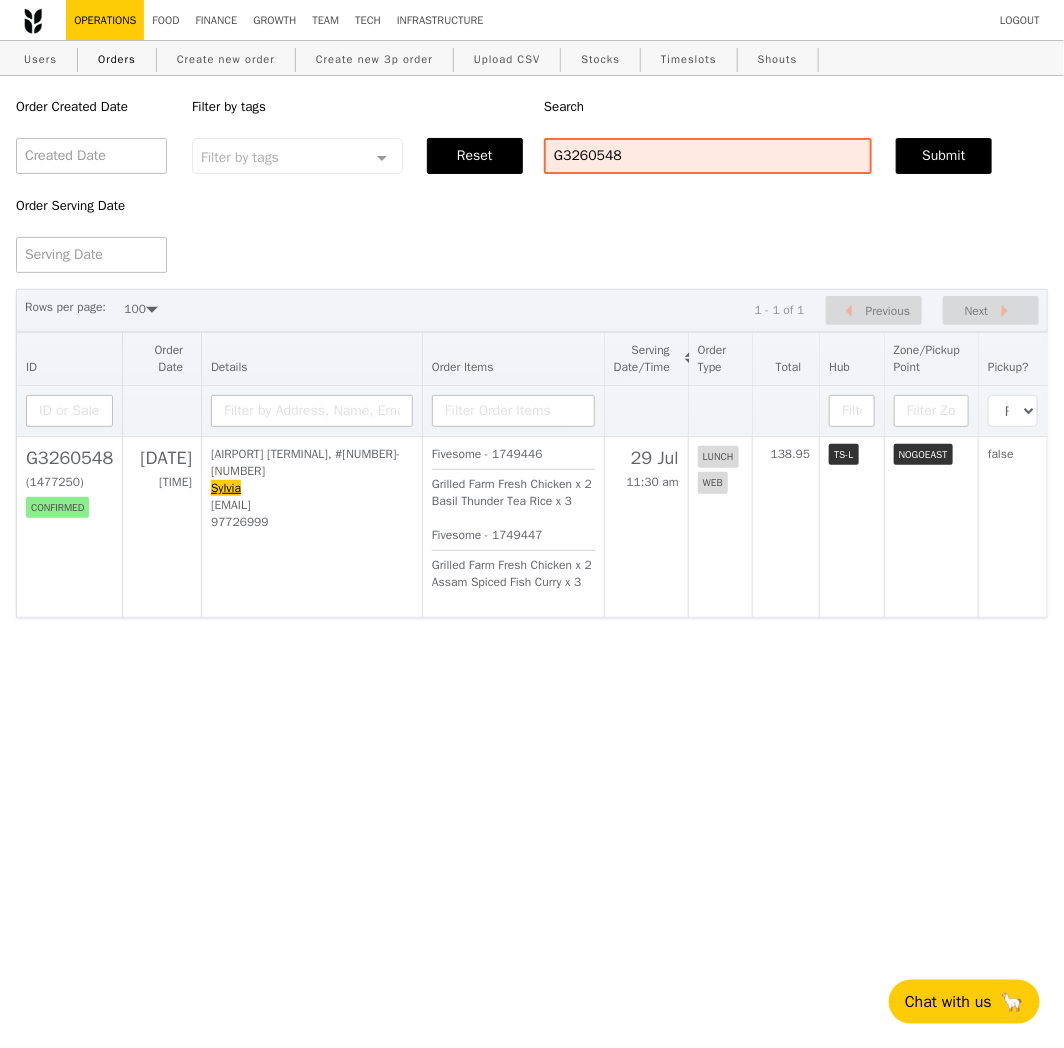 click on "Order Created Date        Order Serving Date        Filter by tags
Filter by tags
Meal_Plan   Web   Mobile   Lunch   Dinner   Group     No elements found. Consider changing the search query.   List is empty.
Reset
Search [ORDER]
Submit" at bounding box center (532, 174) 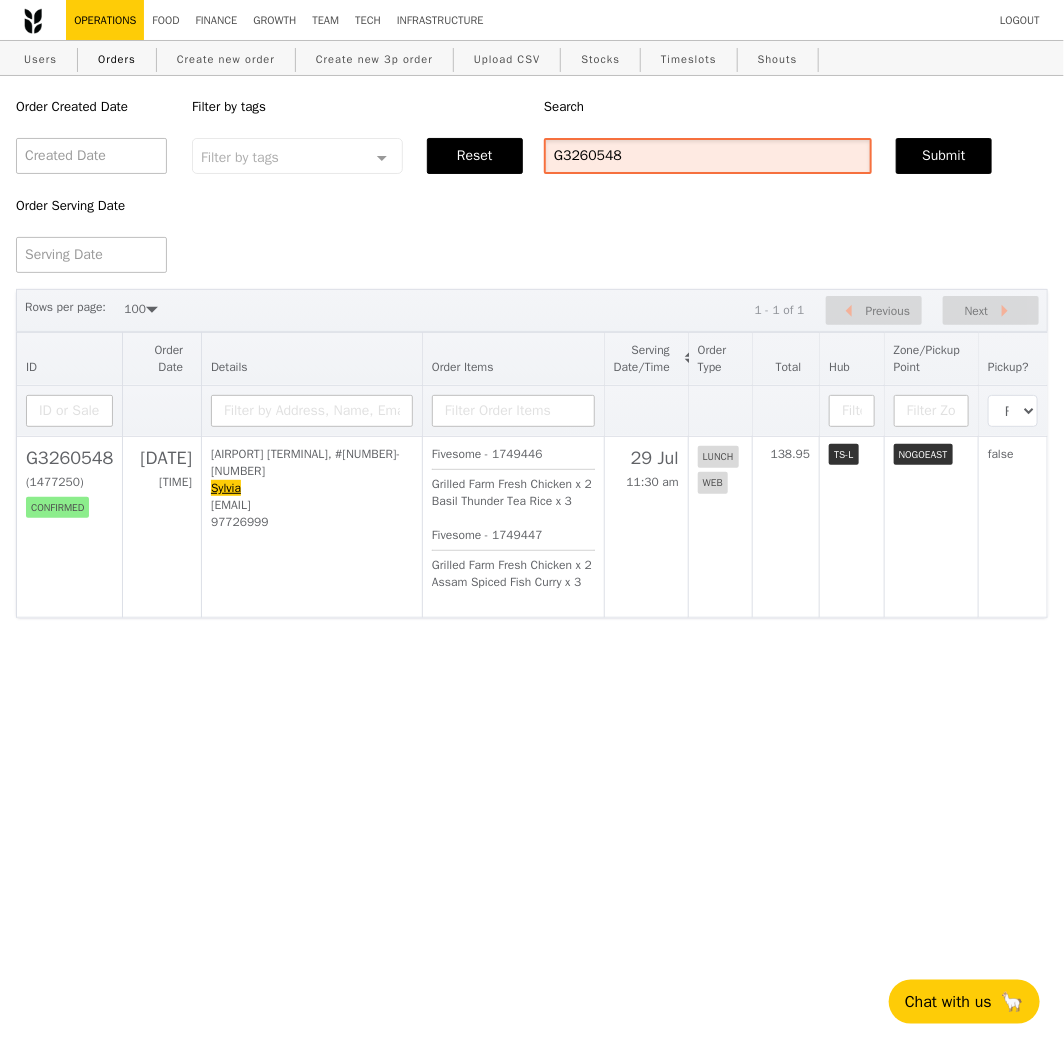 click on "G3260548" at bounding box center (708, 156) 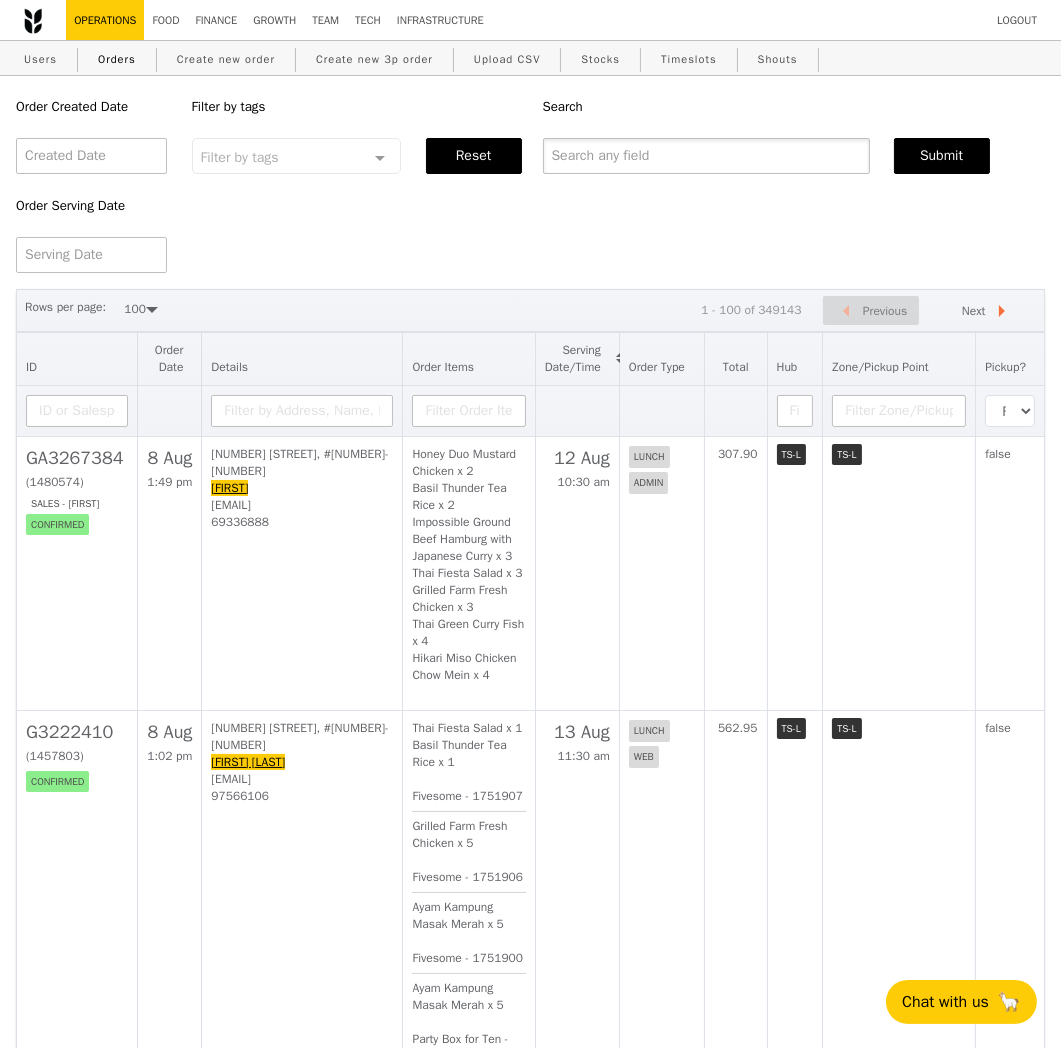 click at bounding box center [706, 156] 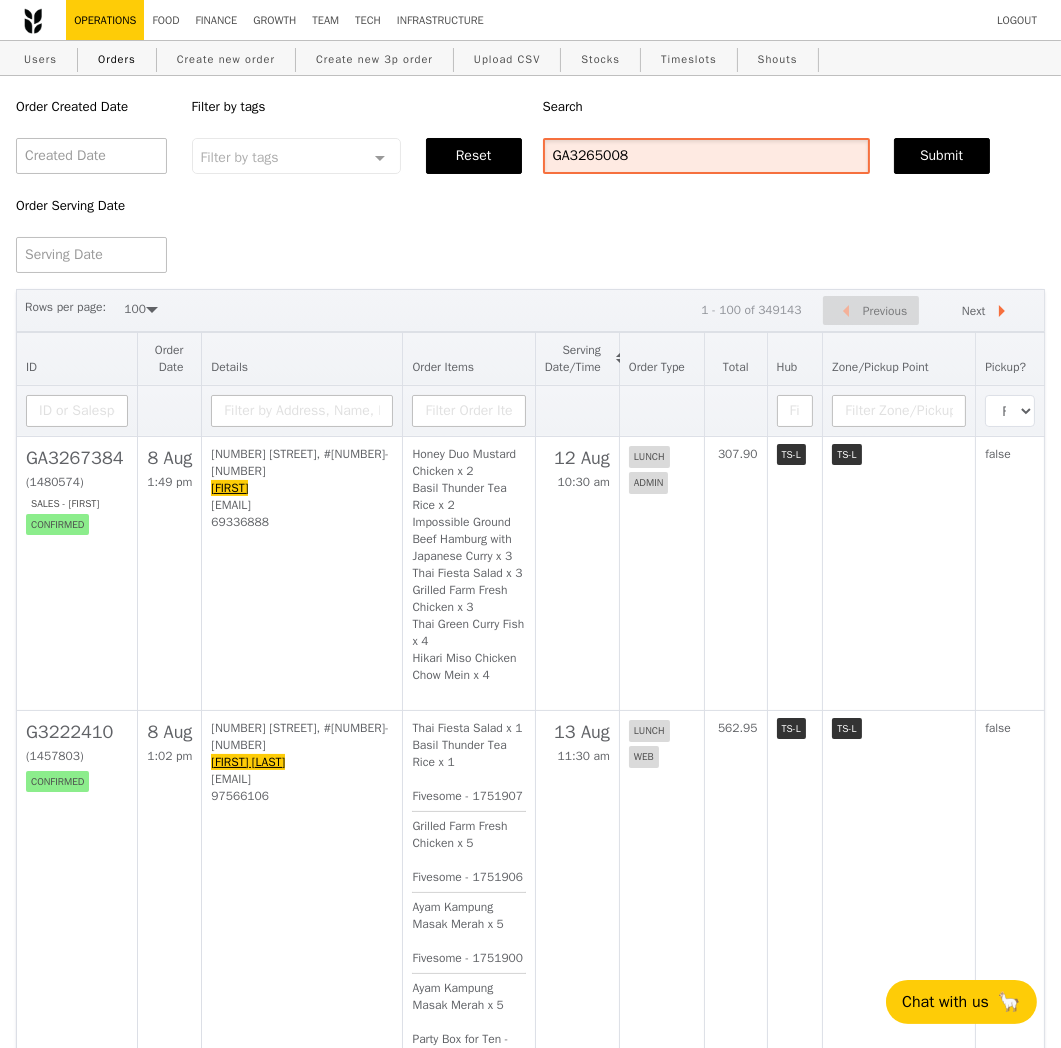 type on "GA3265008" 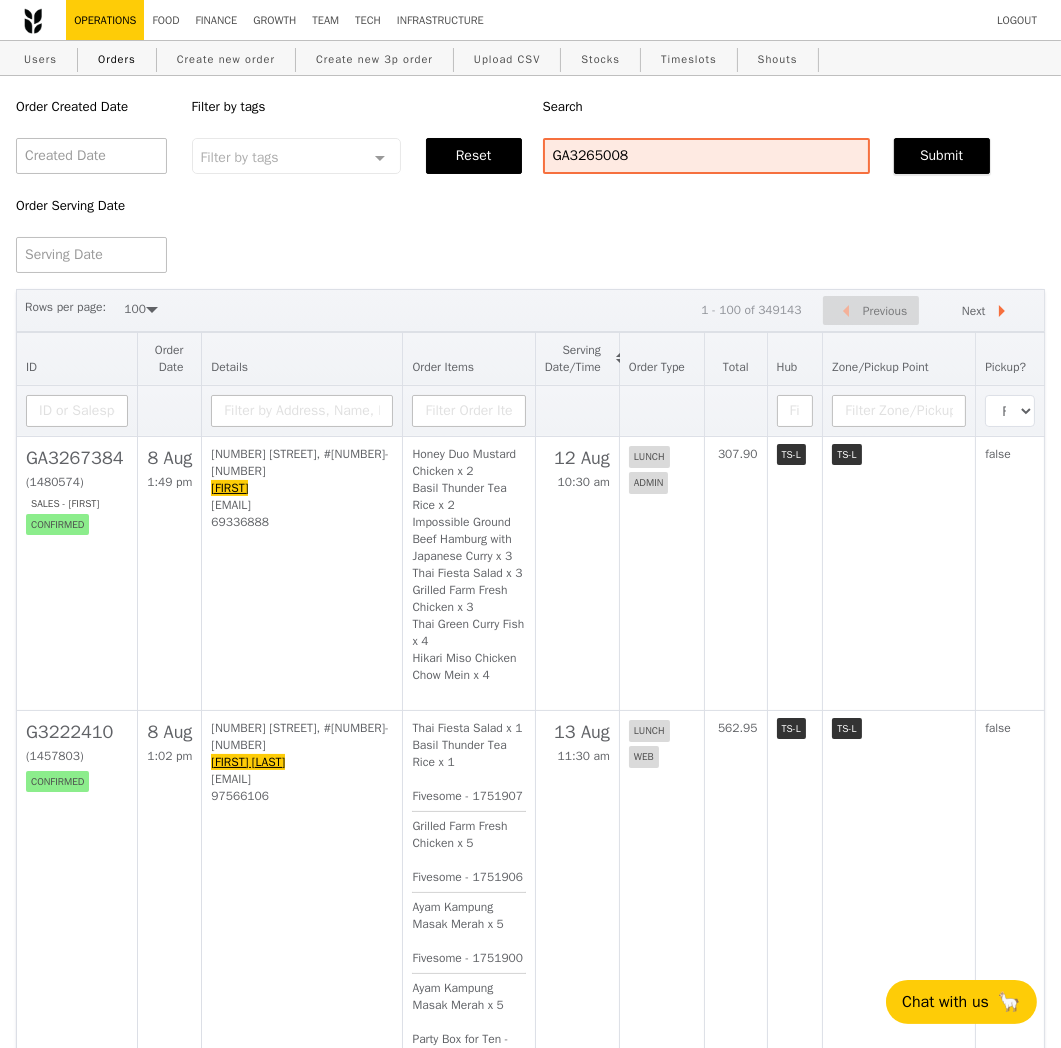 click on "Submit" at bounding box center [942, 156] 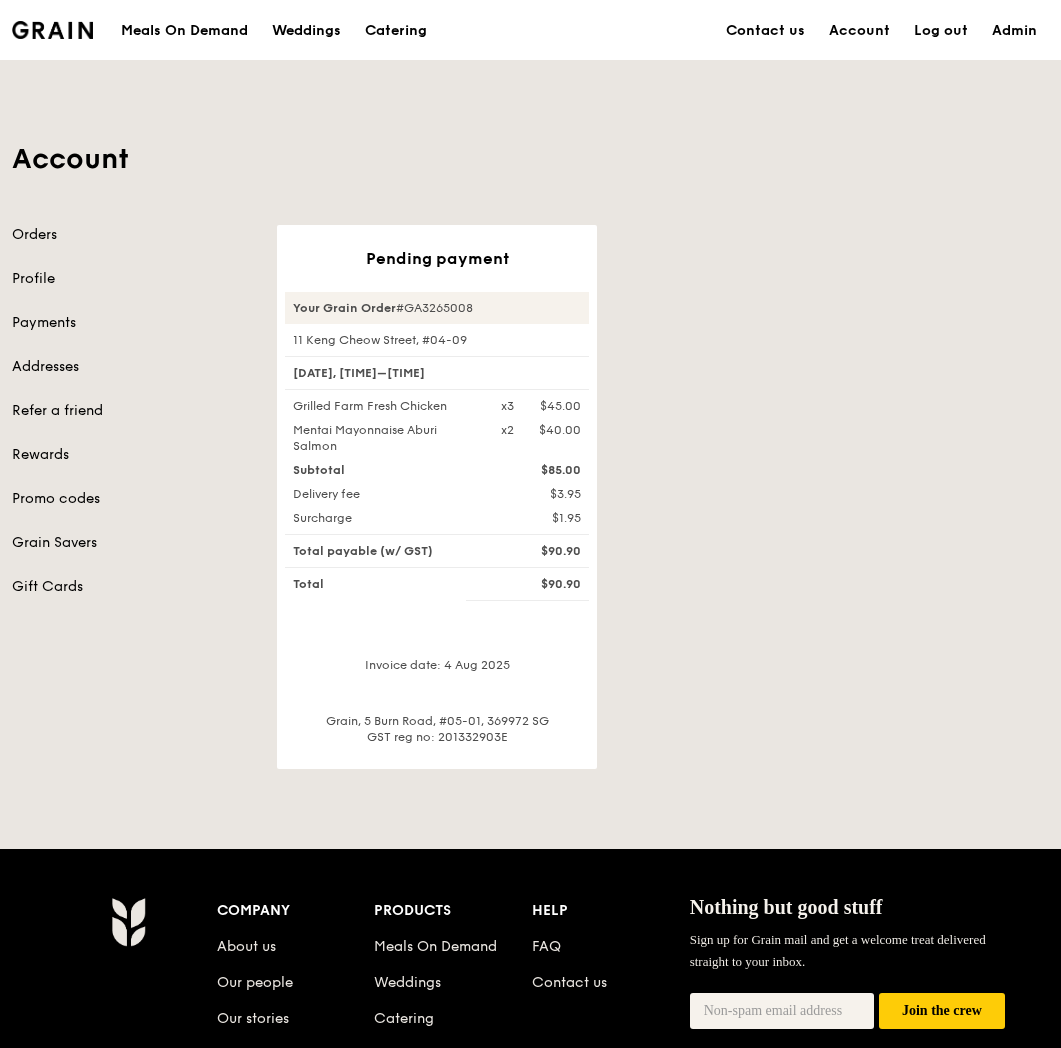 scroll, scrollTop: 0, scrollLeft: 0, axis: both 